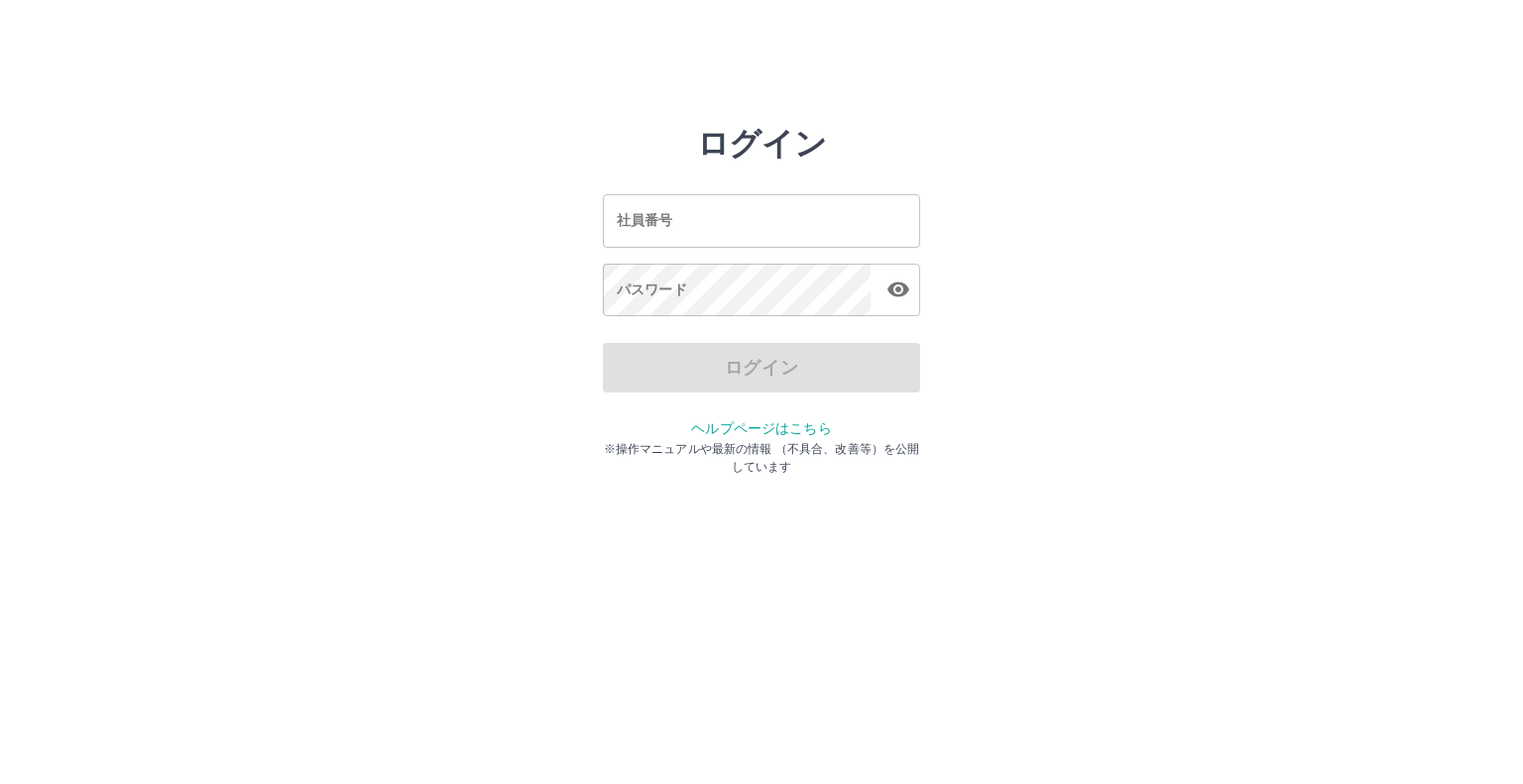scroll, scrollTop: 0, scrollLeft: 0, axis: both 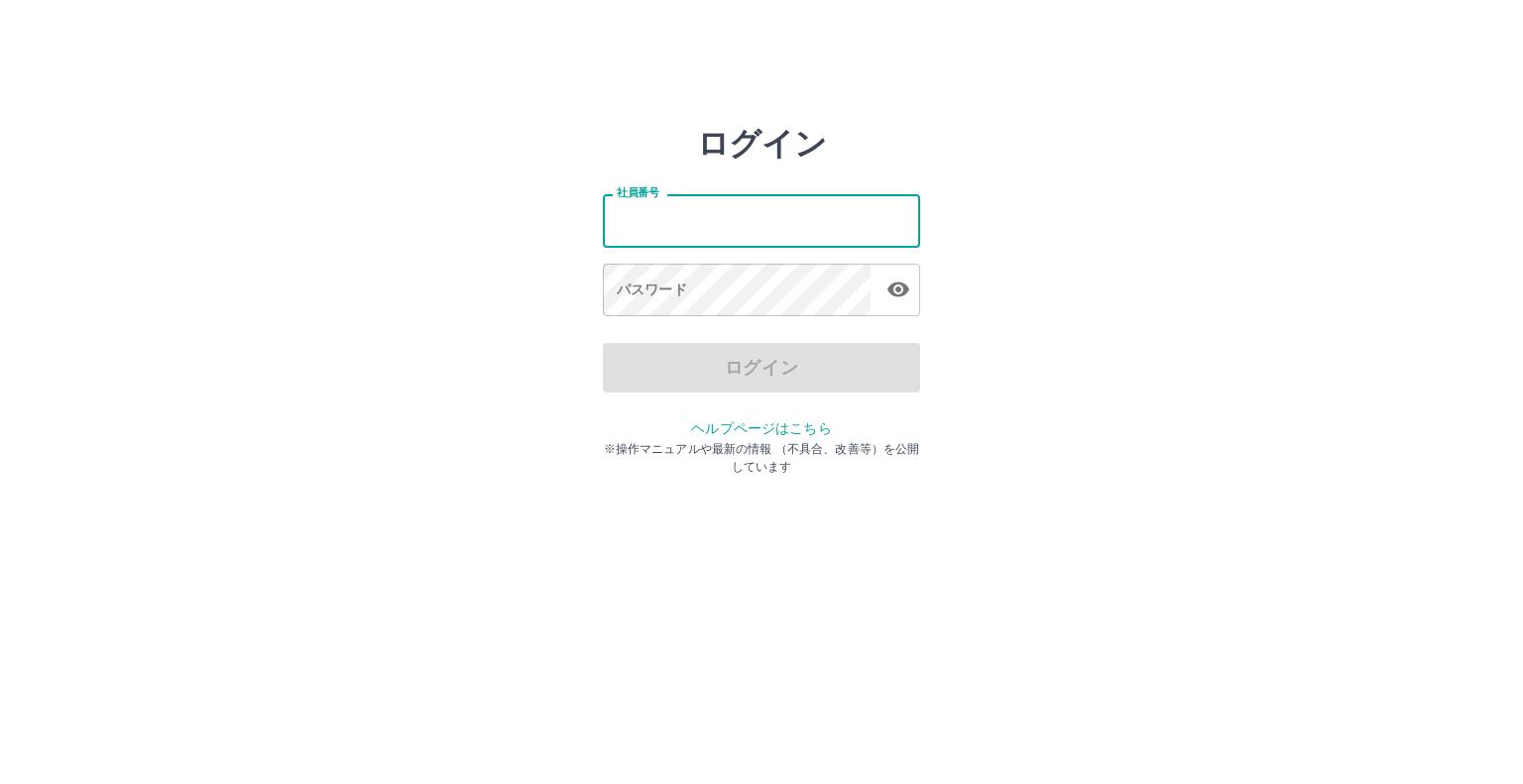type on "*******" 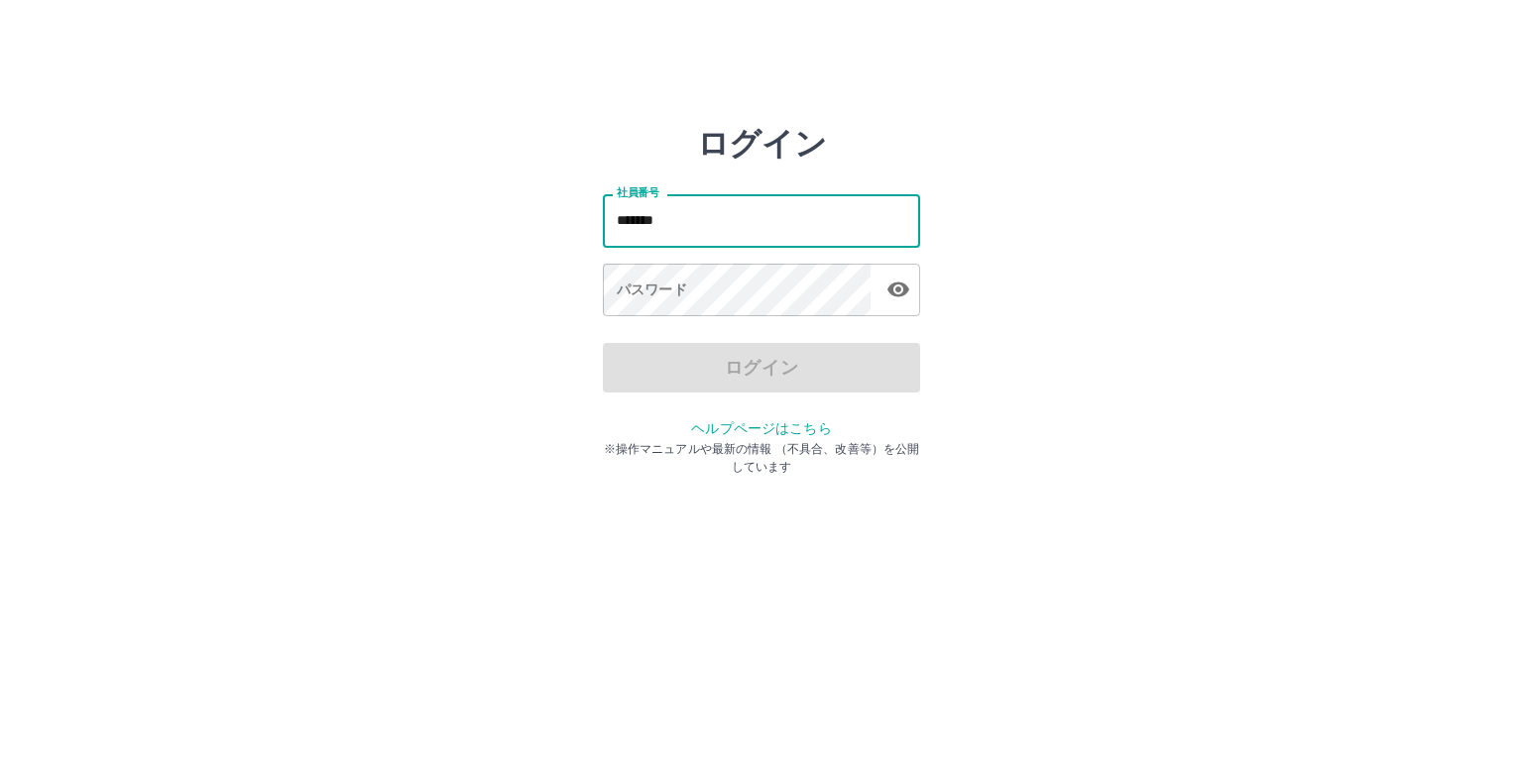drag, startPoint x: 727, startPoint y: 233, endPoint x: 543, endPoint y: 213, distance: 185.08376 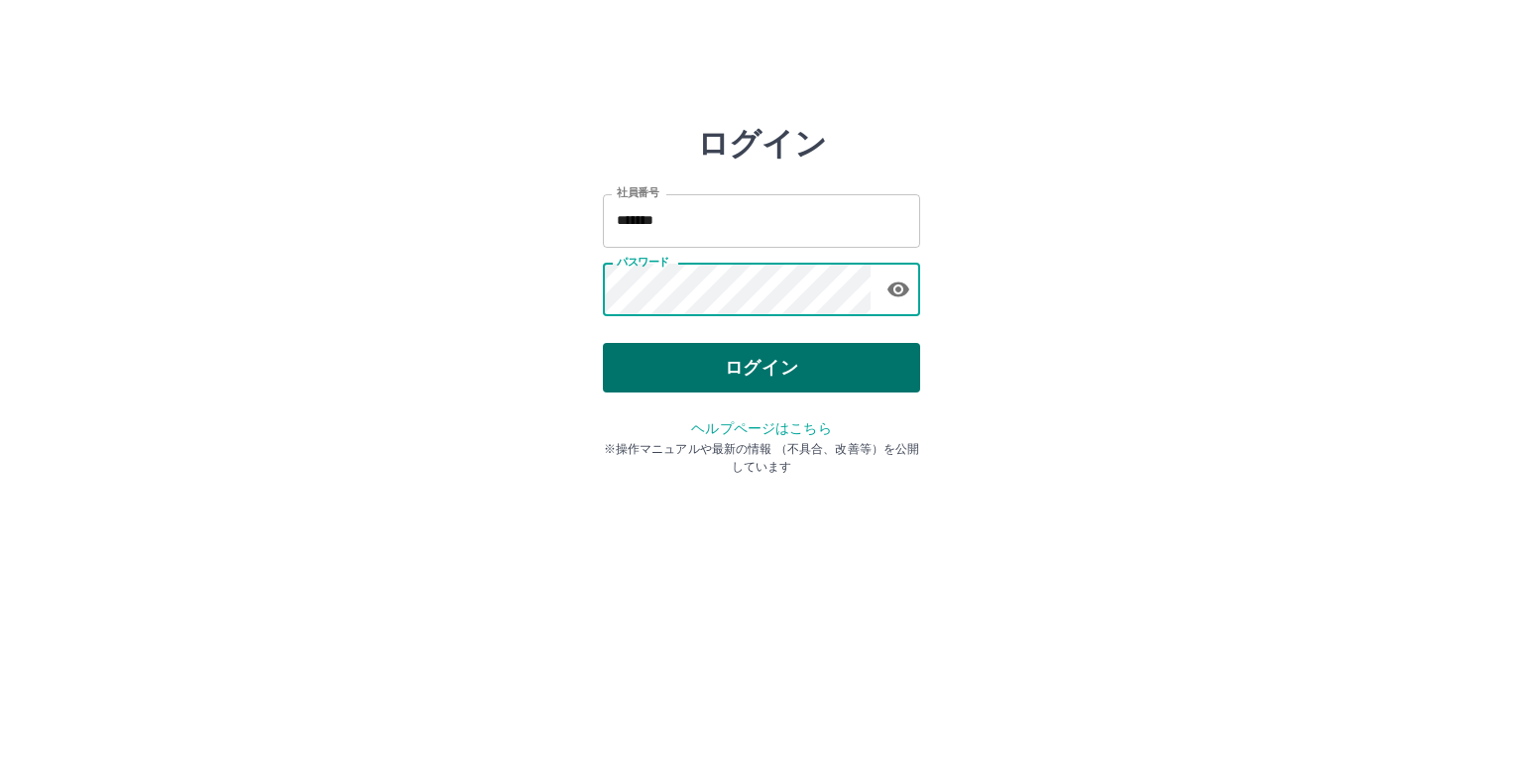 click on "ログイン" at bounding box center [762, 368] 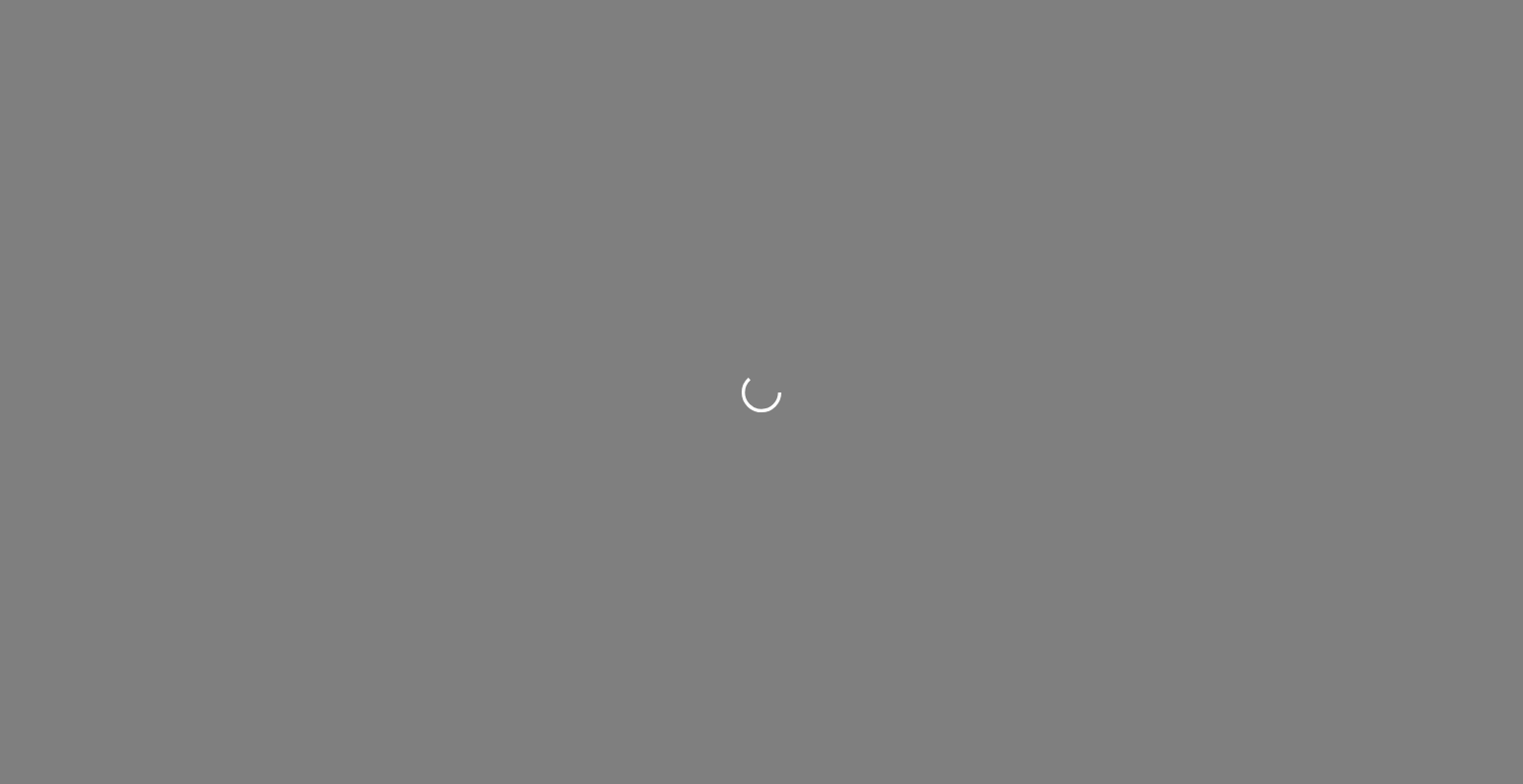 scroll, scrollTop: 0, scrollLeft: 0, axis: both 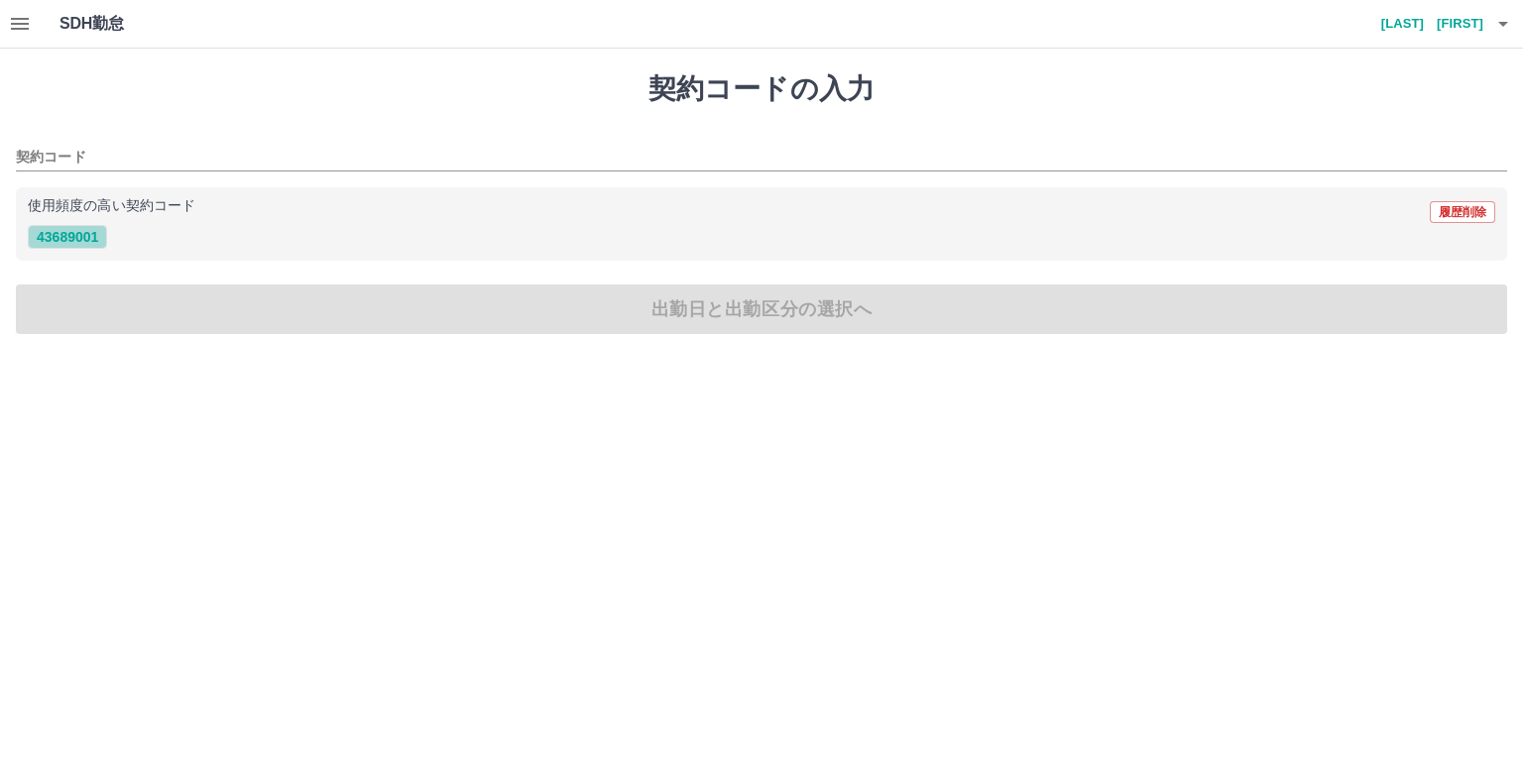 click on "43689001" at bounding box center [67, 237] 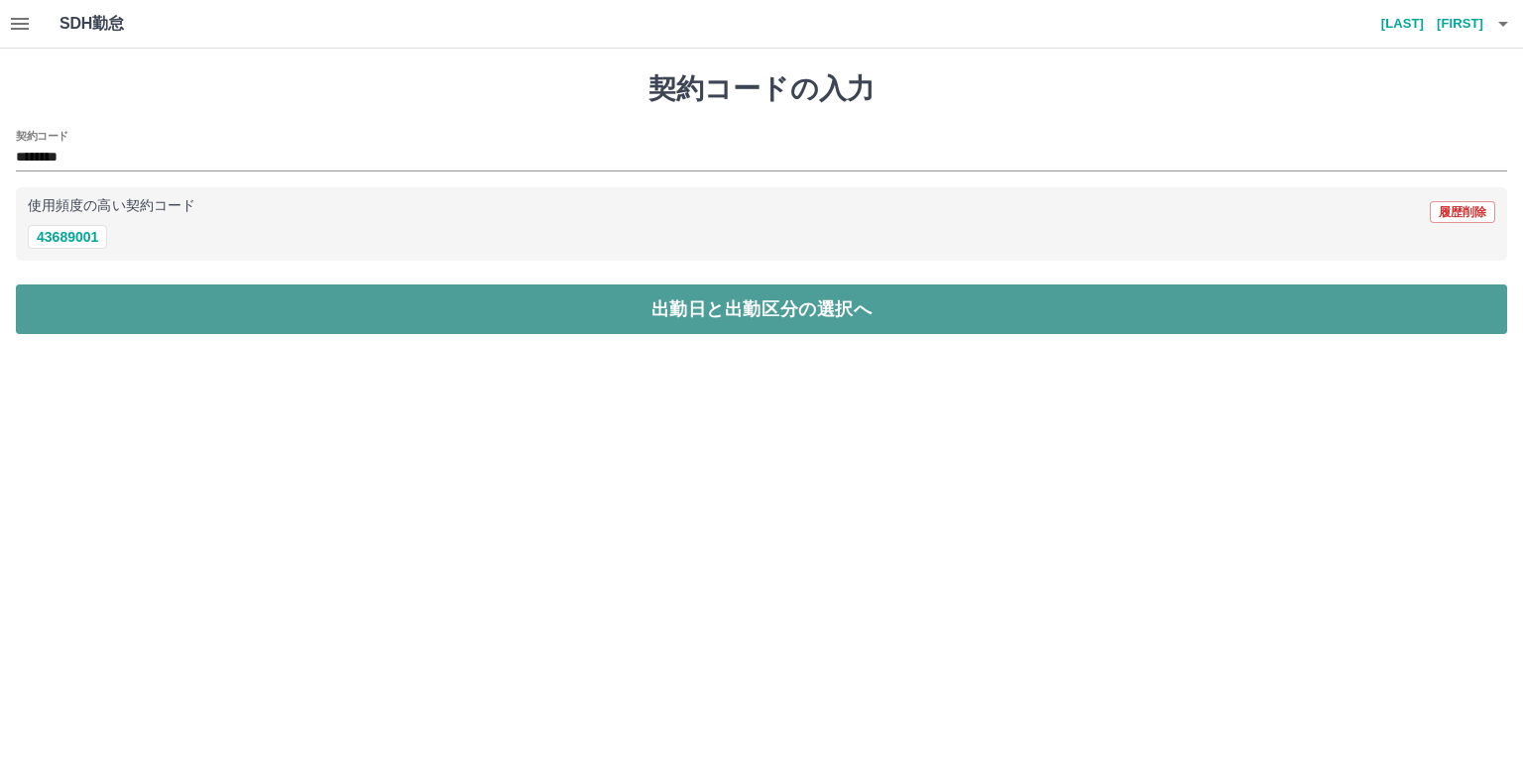 click on "出勤日と出勤区分の選択へ" at bounding box center [762, 309] 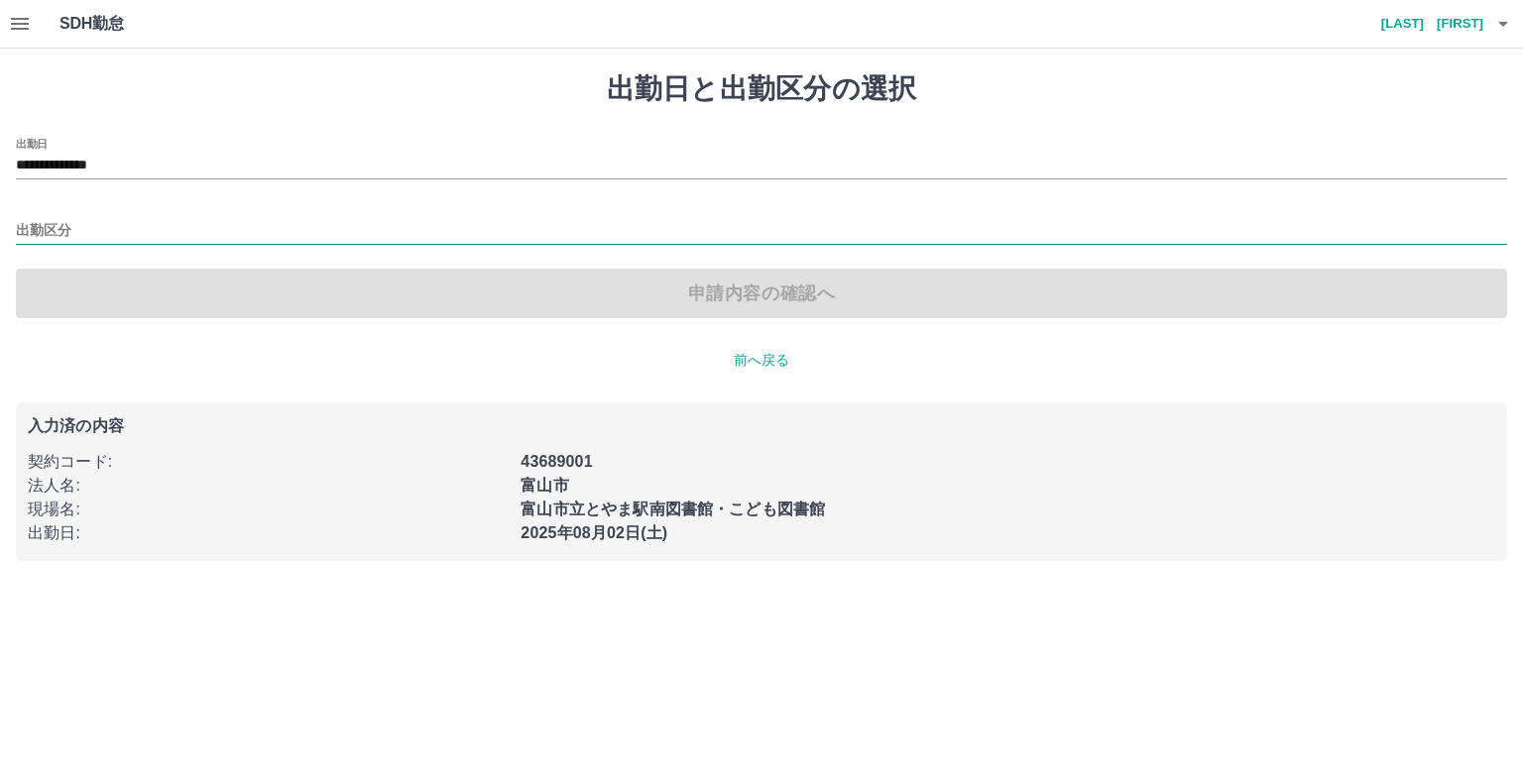 click on "出勤区分" at bounding box center [762, 231] 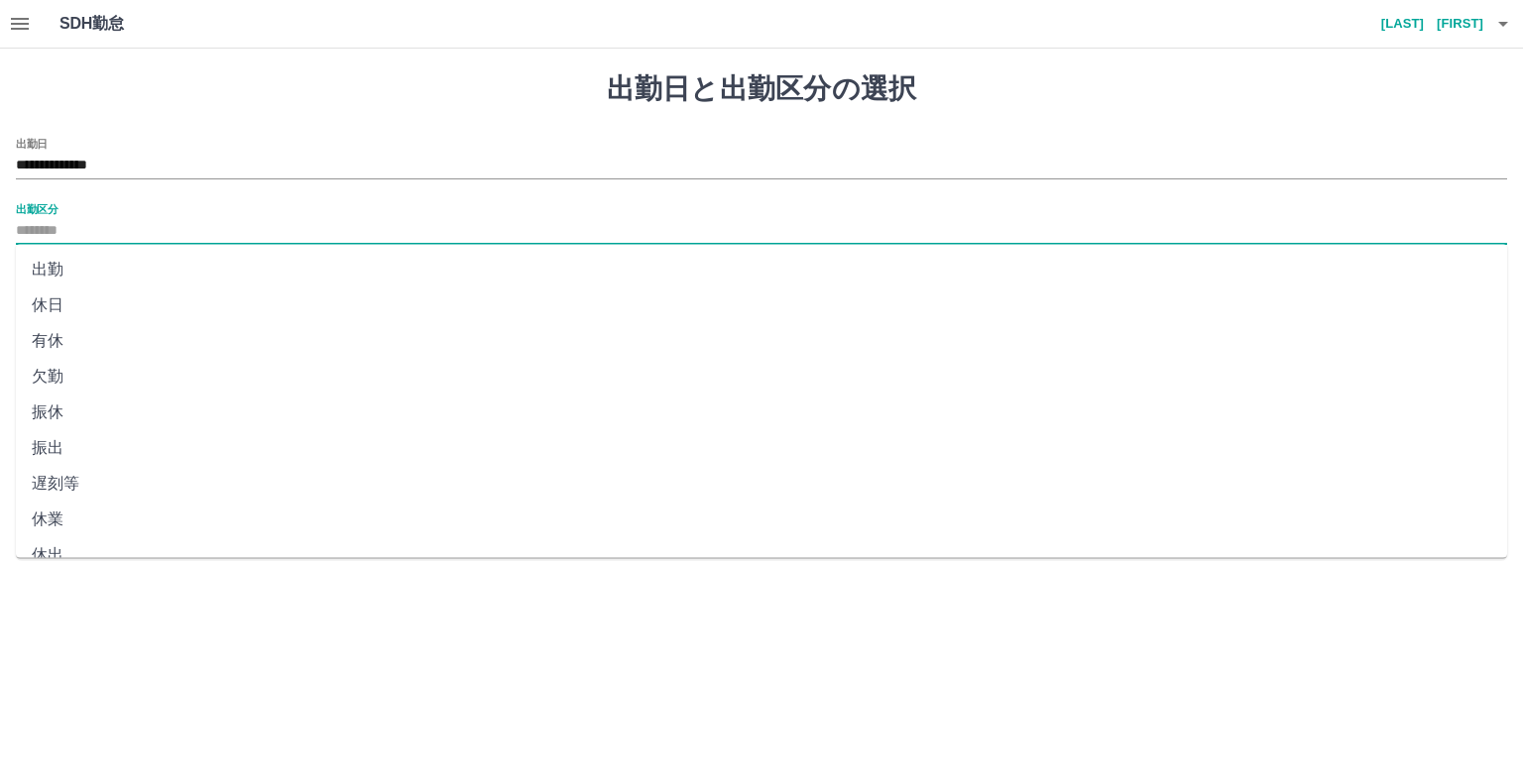 click on "出勤" at bounding box center [762, 270] 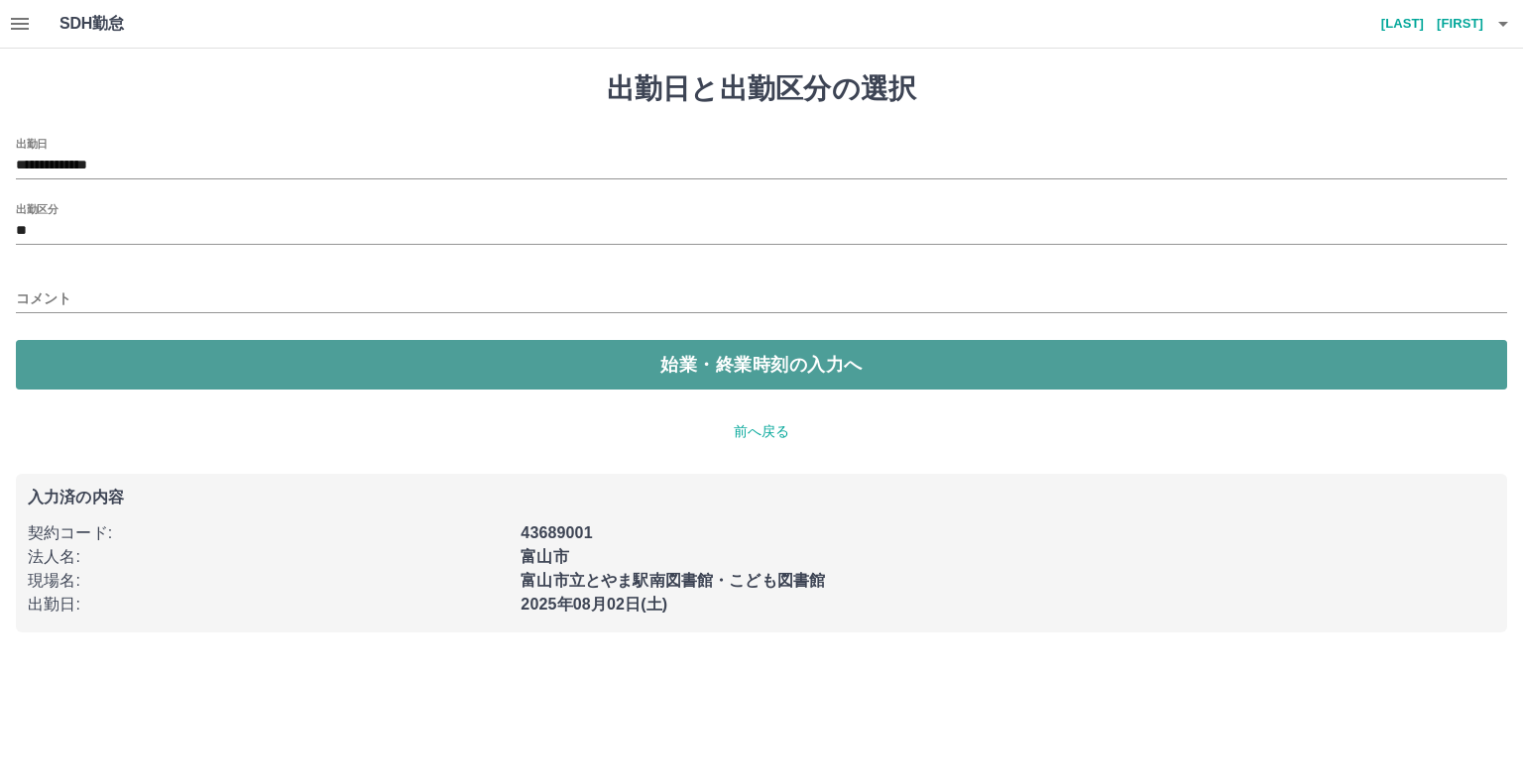 click on "始業・終業時刻の入力へ" at bounding box center [762, 365] 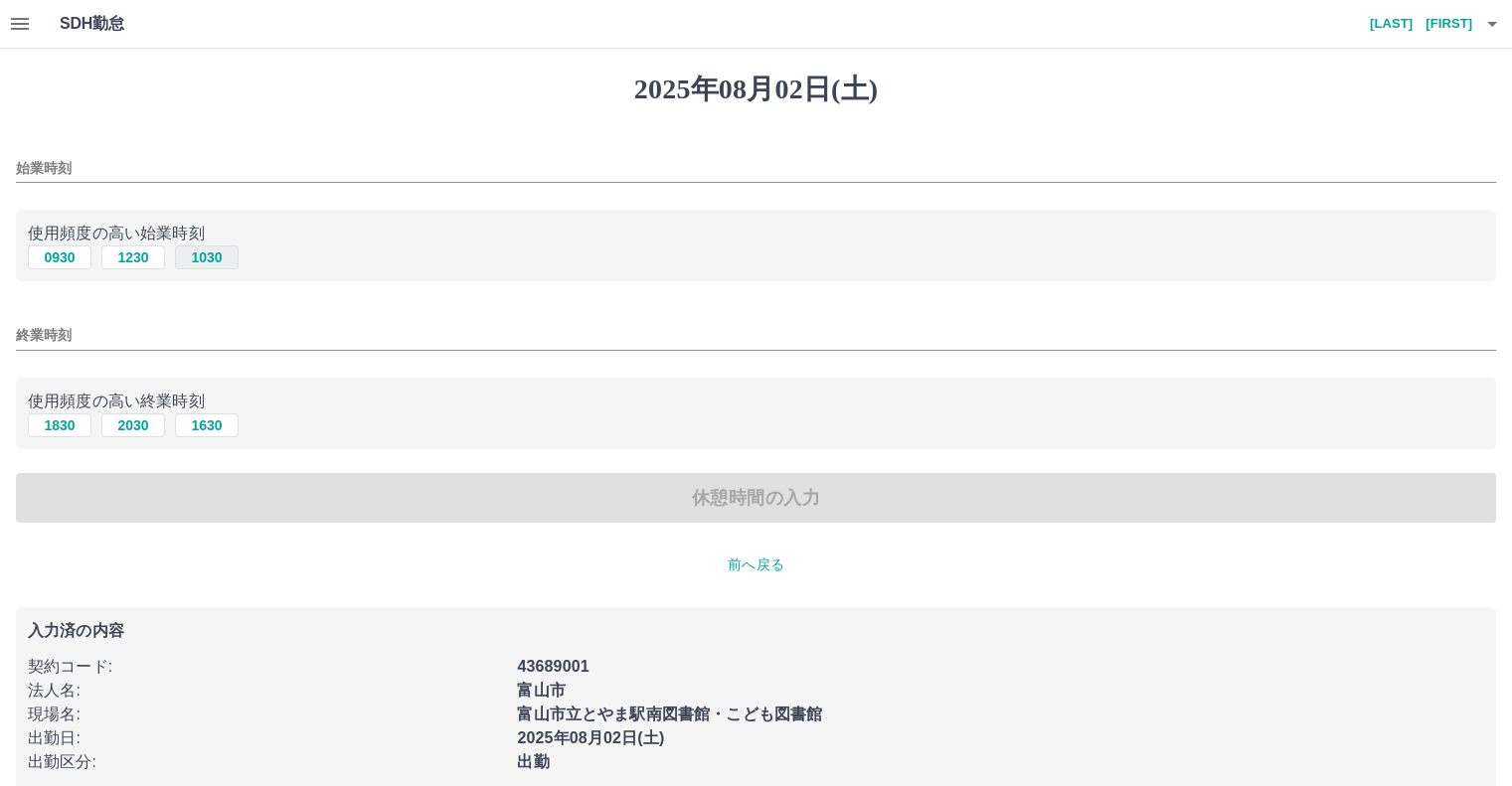 click on "1030" at bounding box center [207, 257] 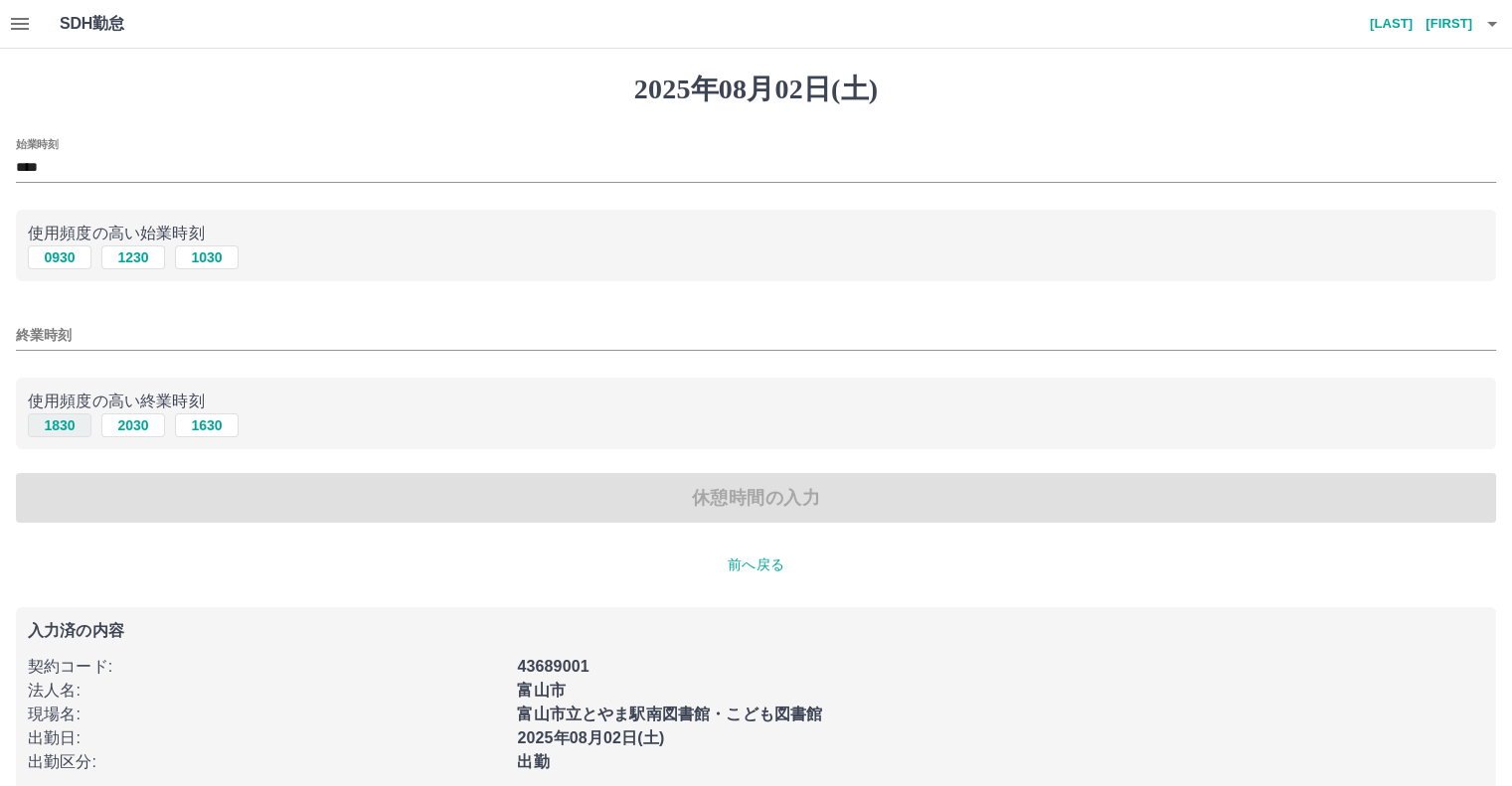 click on "1830" at bounding box center [60, 425] 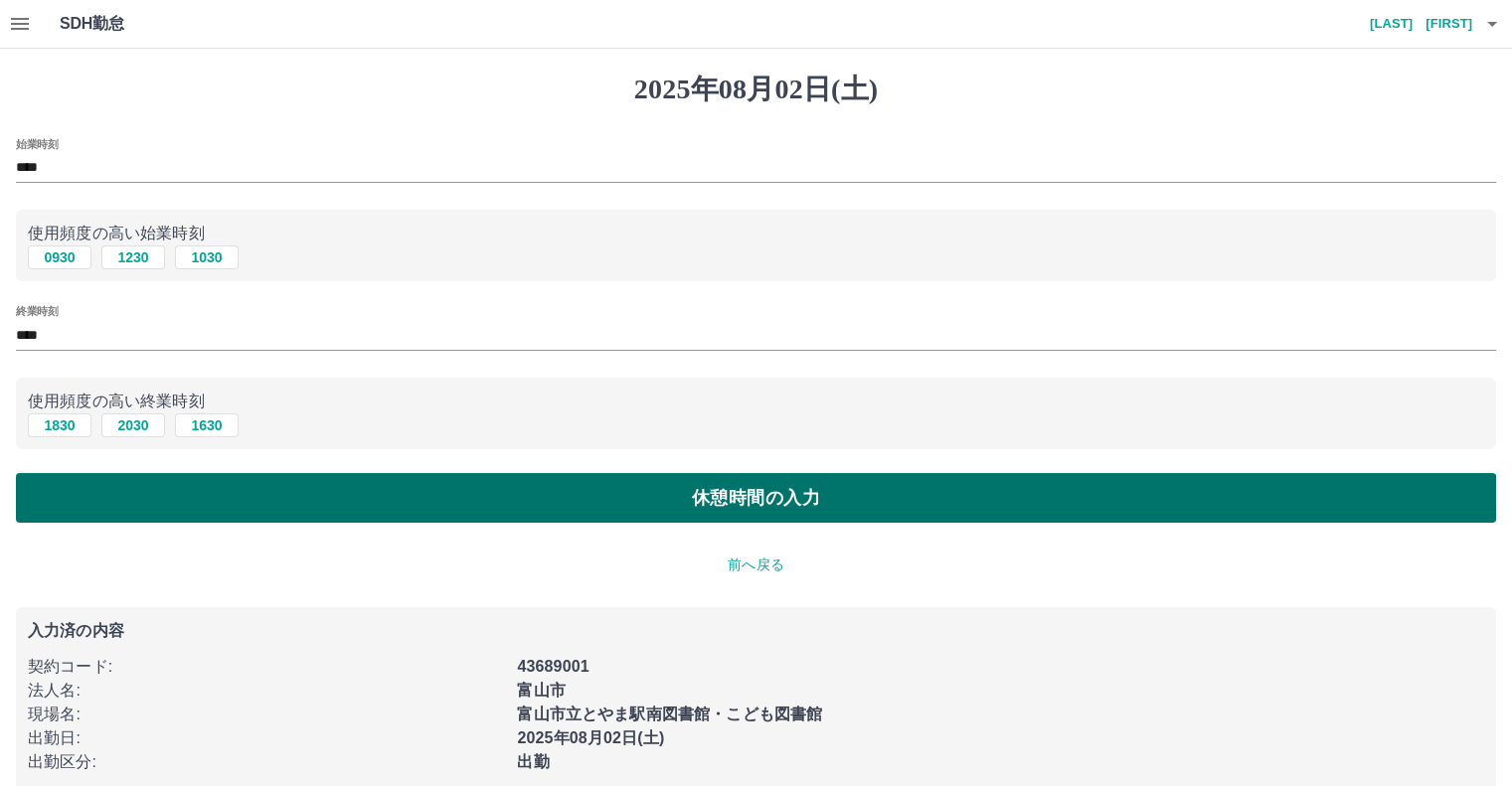 click on "休憩時間の入力" at bounding box center (756, 498) 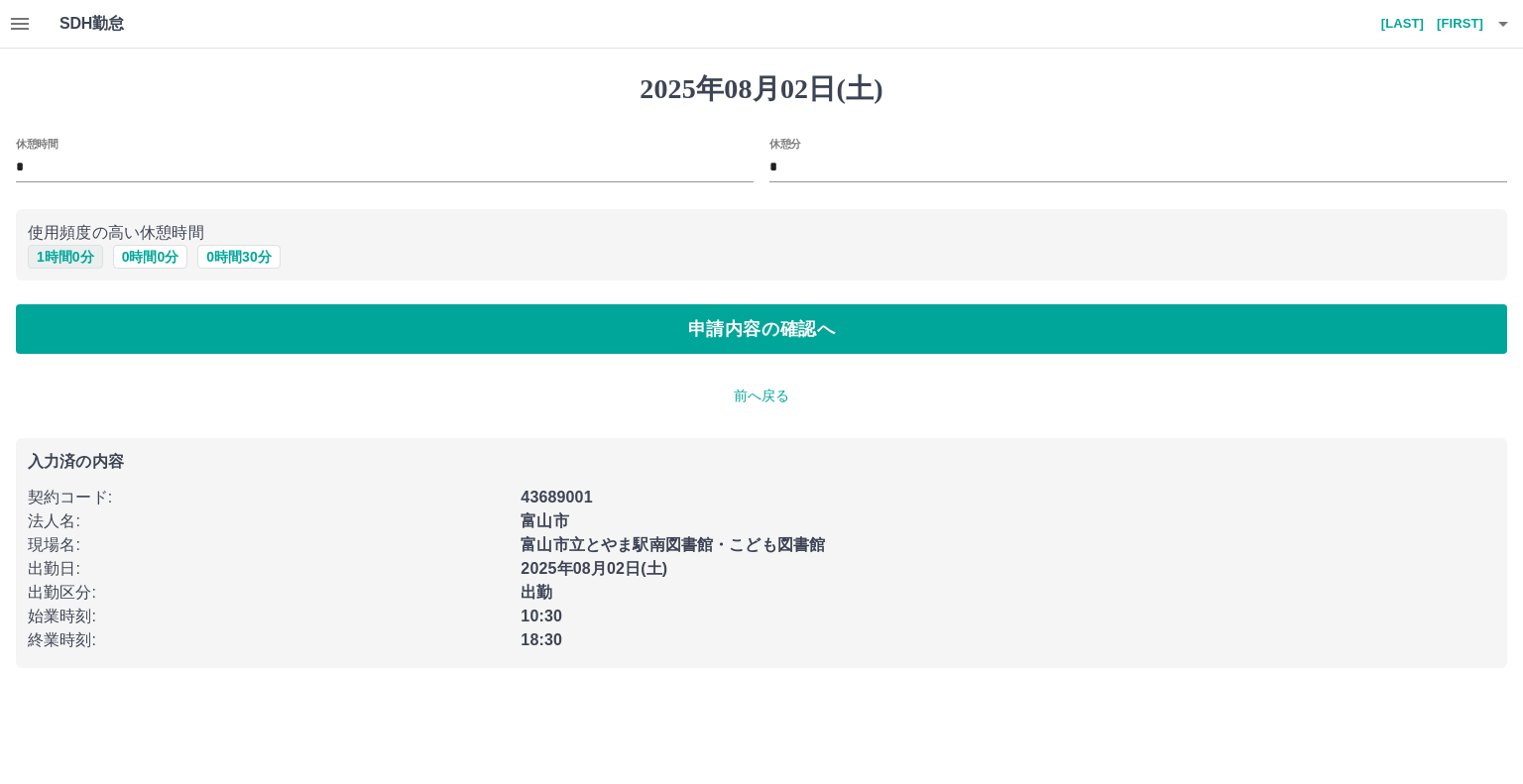 click on "1 時間 0 分" at bounding box center [65, 257] 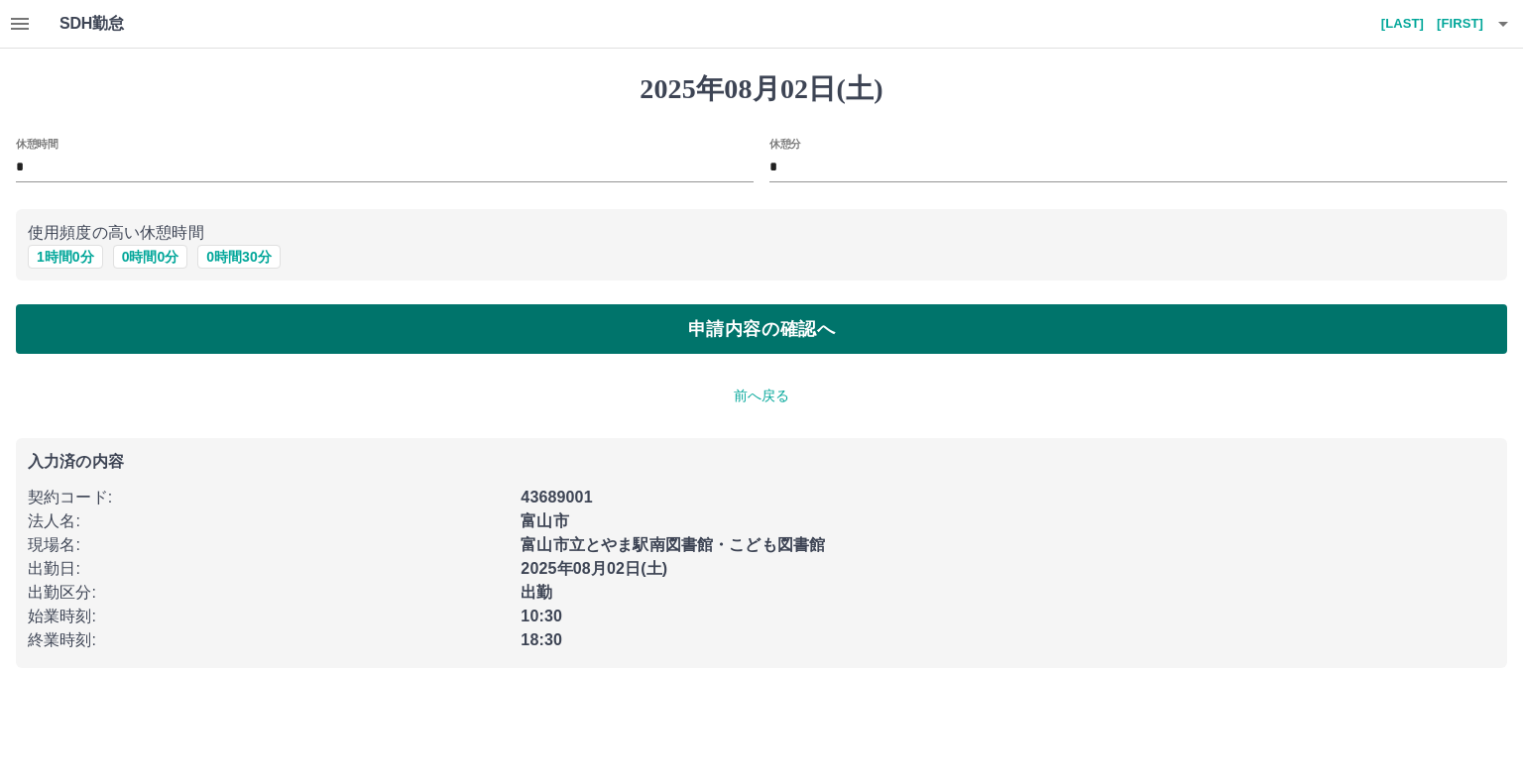 click on "申請内容の確認へ" at bounding box center [762, 329] 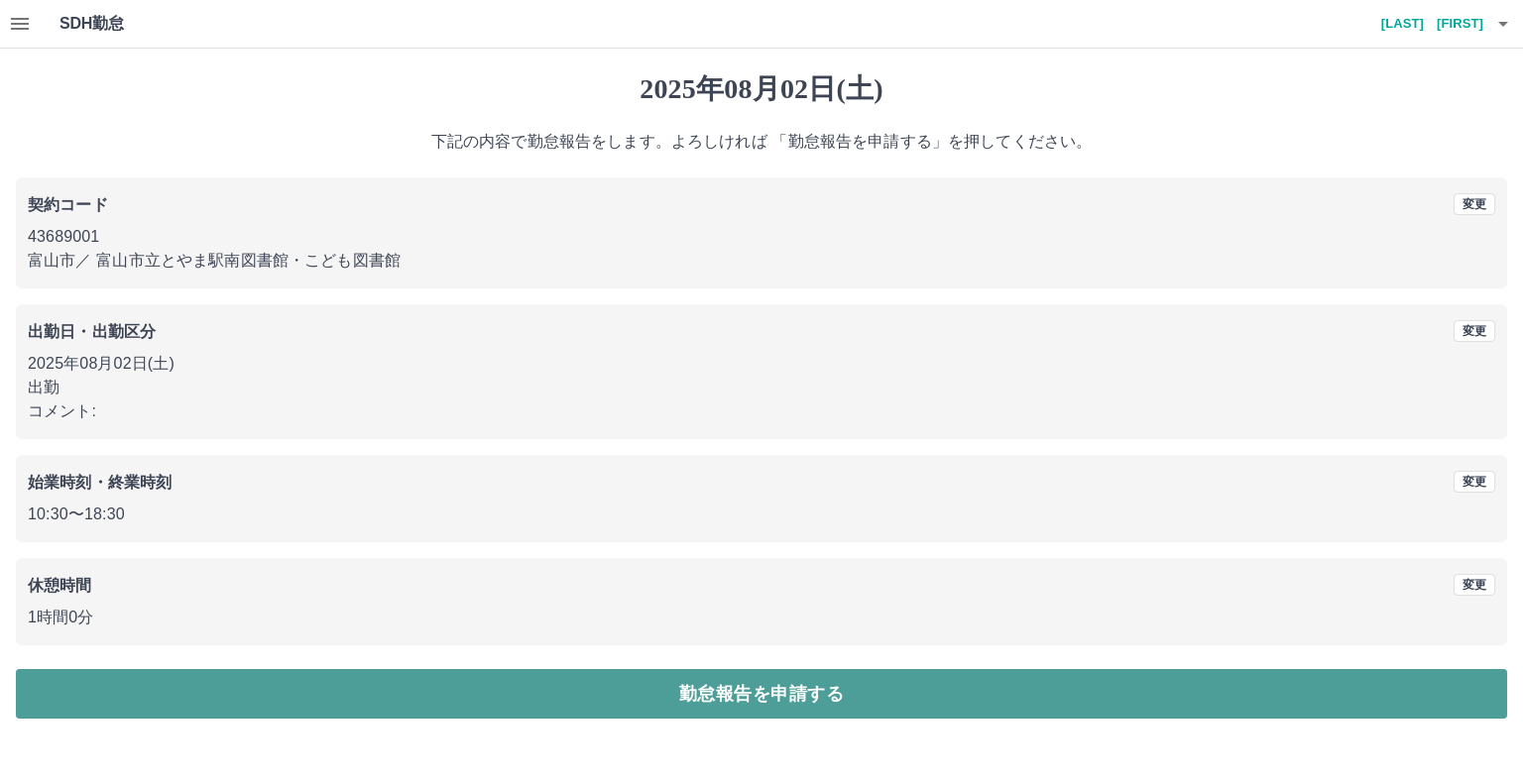 click on "勤怠報告を申請する" at bounding box center (762, 694) 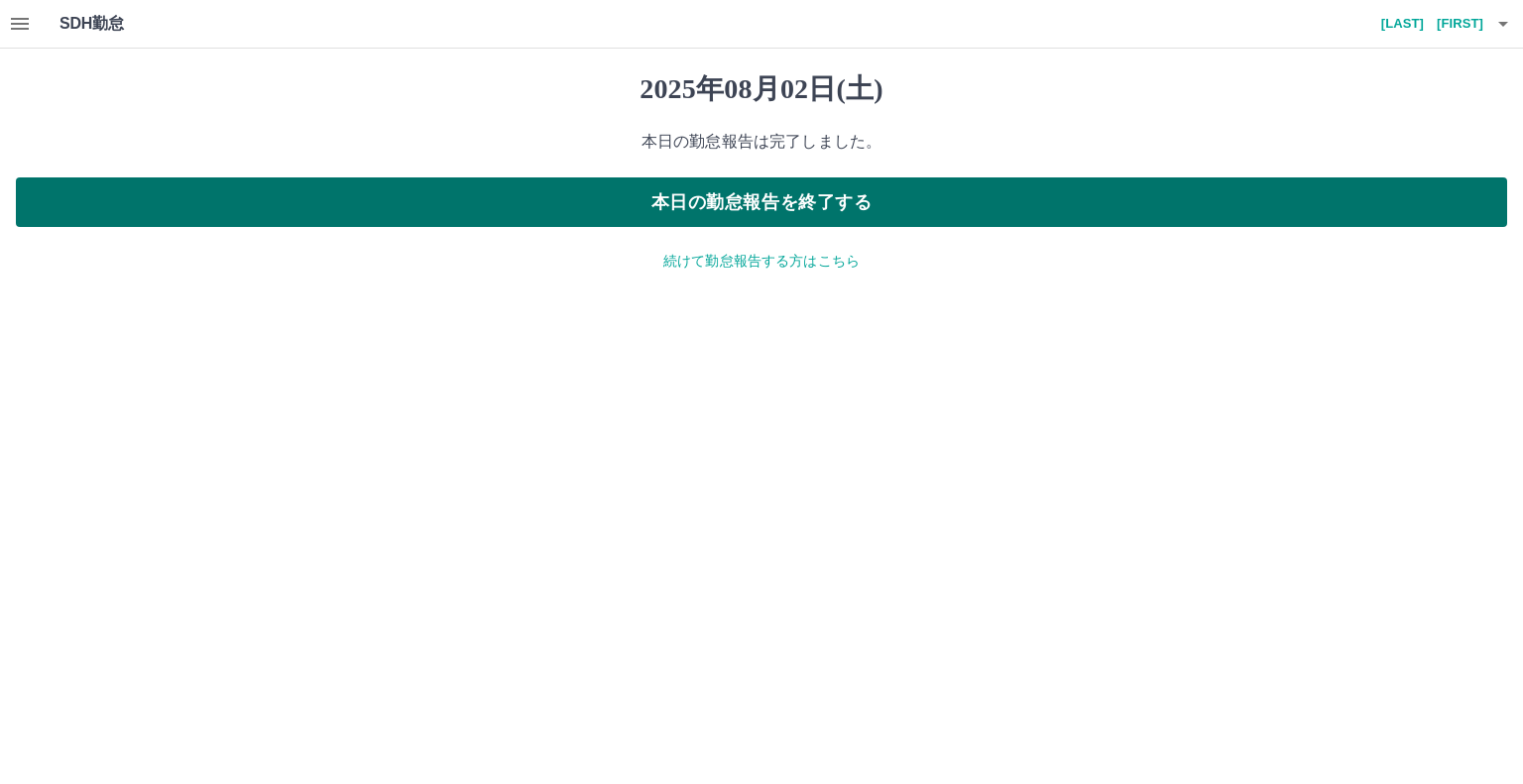 click on "本日の勤怠報告を終了する" at bounding box center [762, 202] 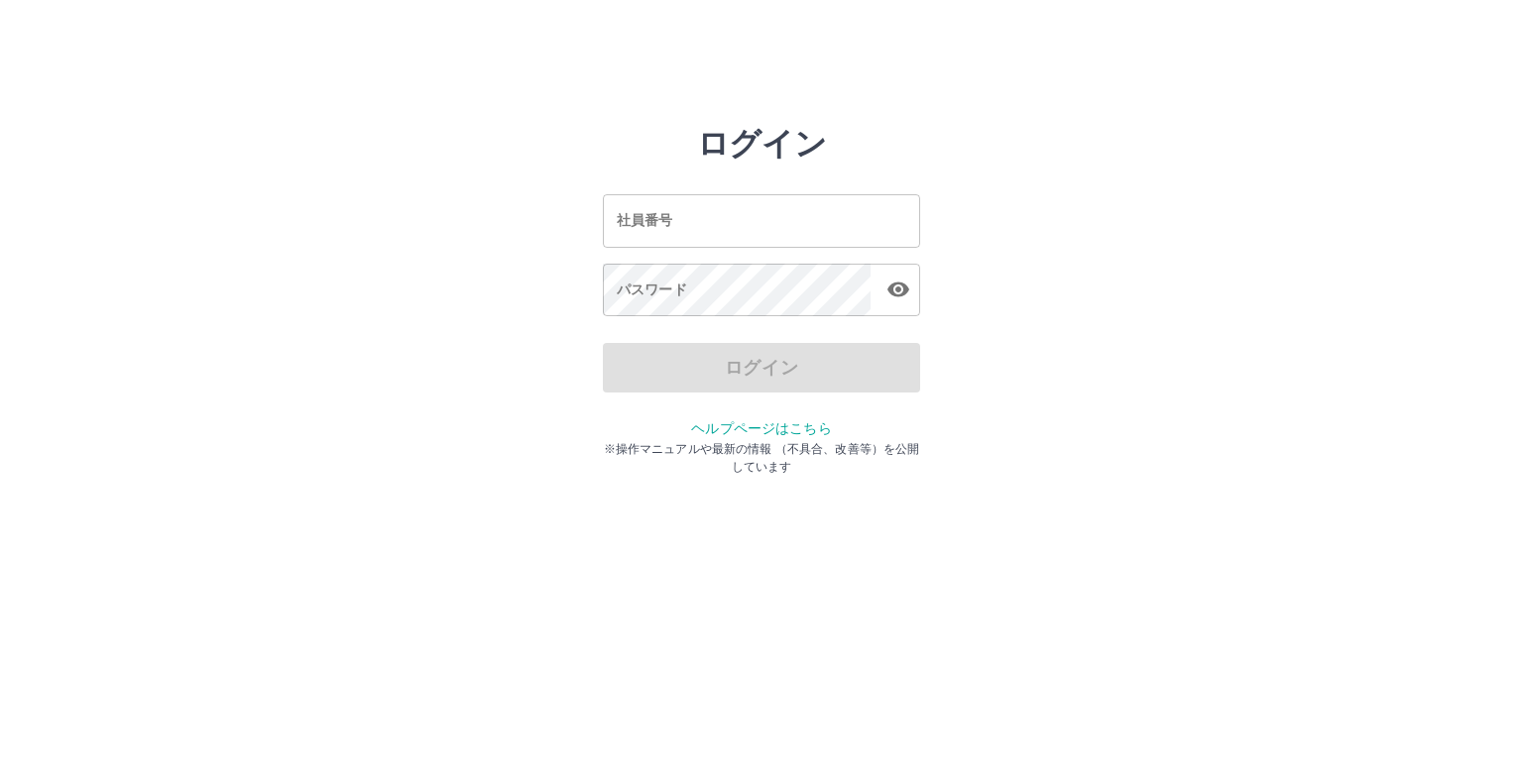 scroll, scrollTop: 0, scrollLeft: 0, axis: both 